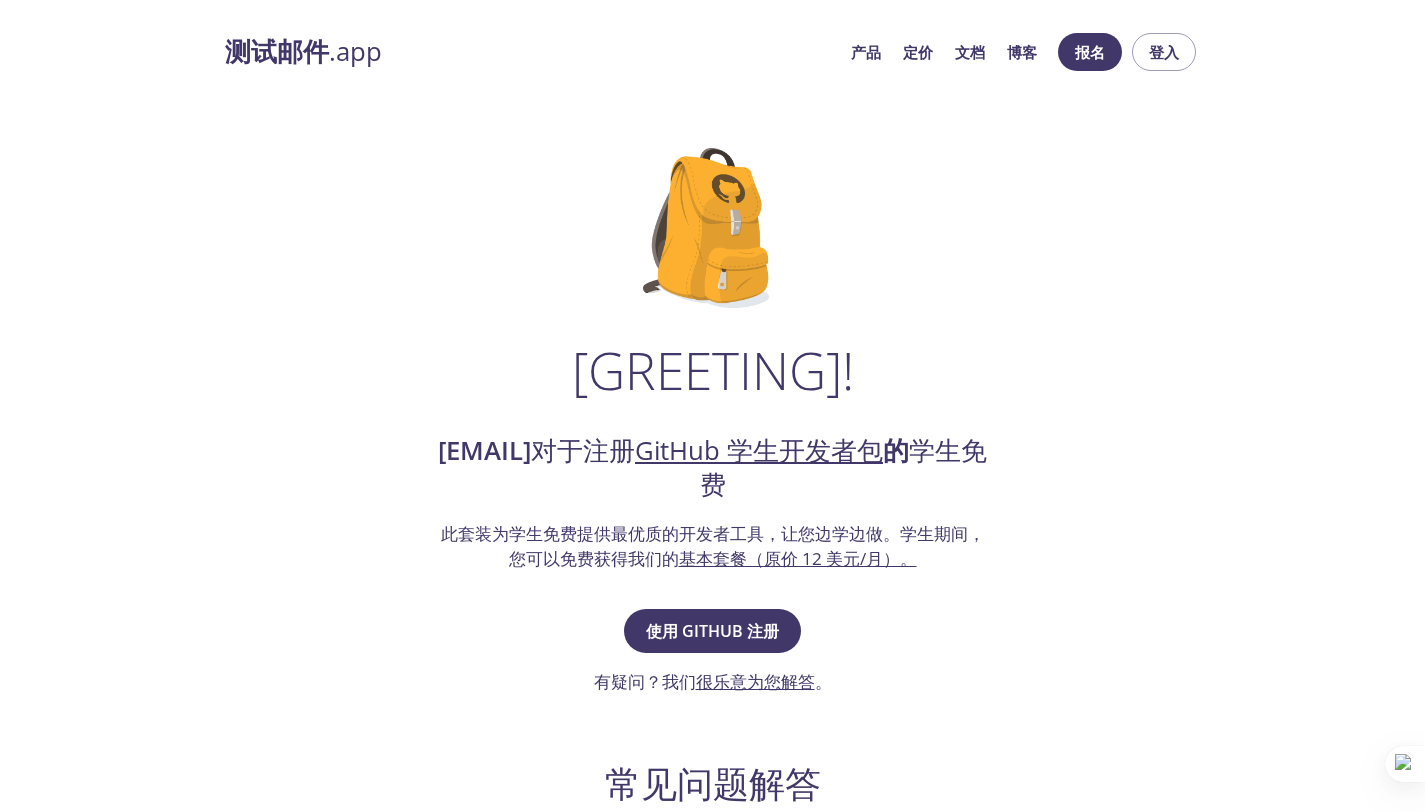 scroll, scrollTop: 0, scrollLeft: 0, axis: both 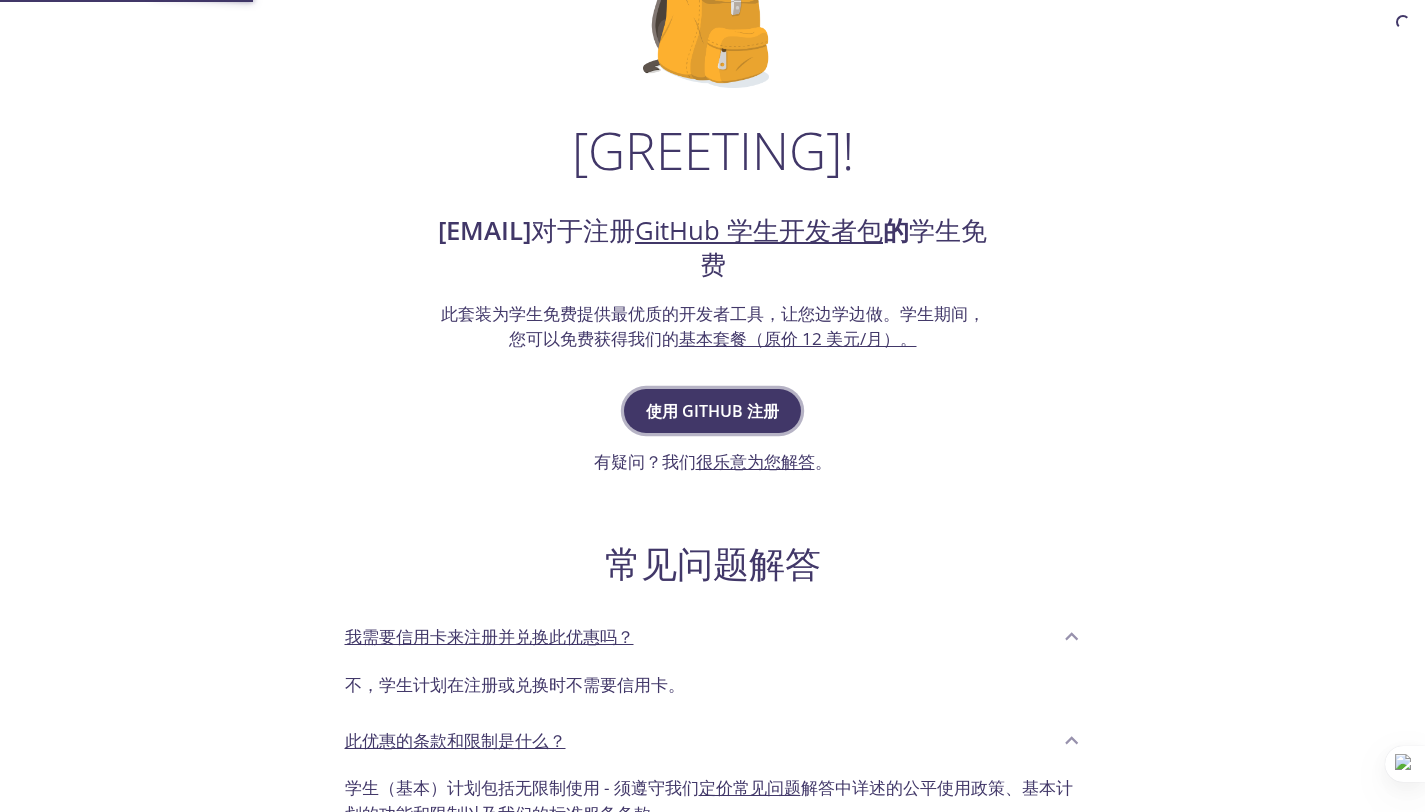 click on "使用 GitHub 注册" at bounding box center (712, 411) 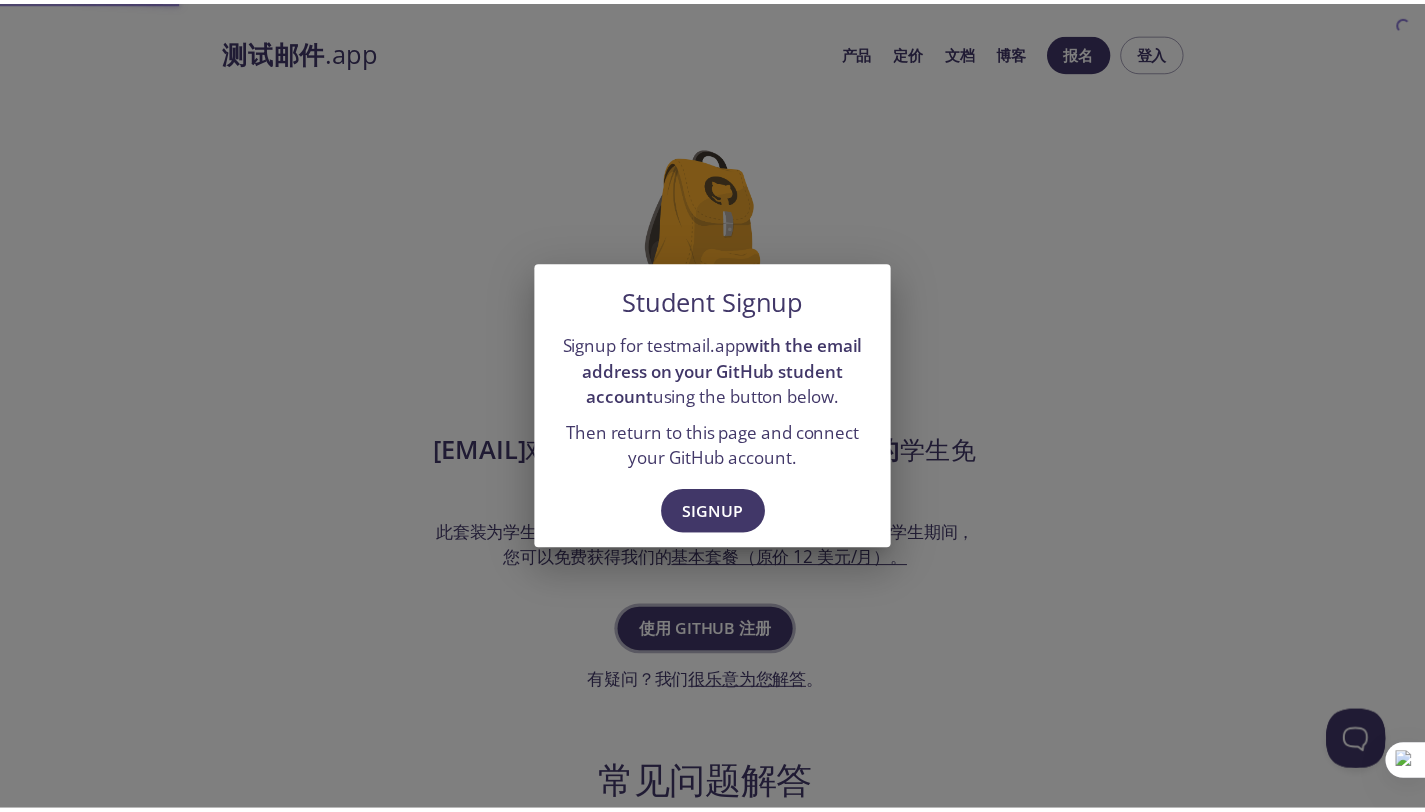 scroll, scrollTop: 0, scrollLeft: 0, axis: both 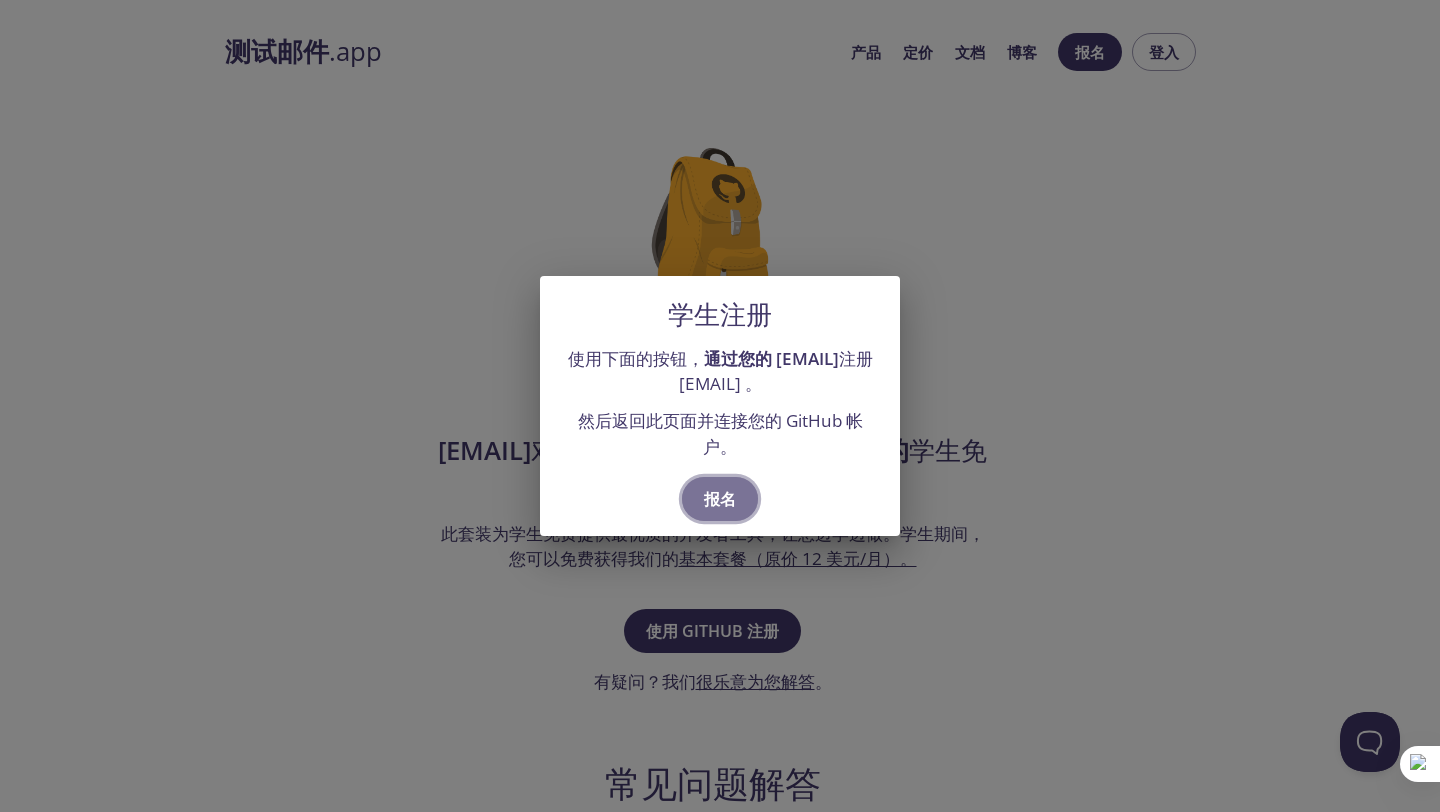 click on "报名" at bounding box center (720, 499) 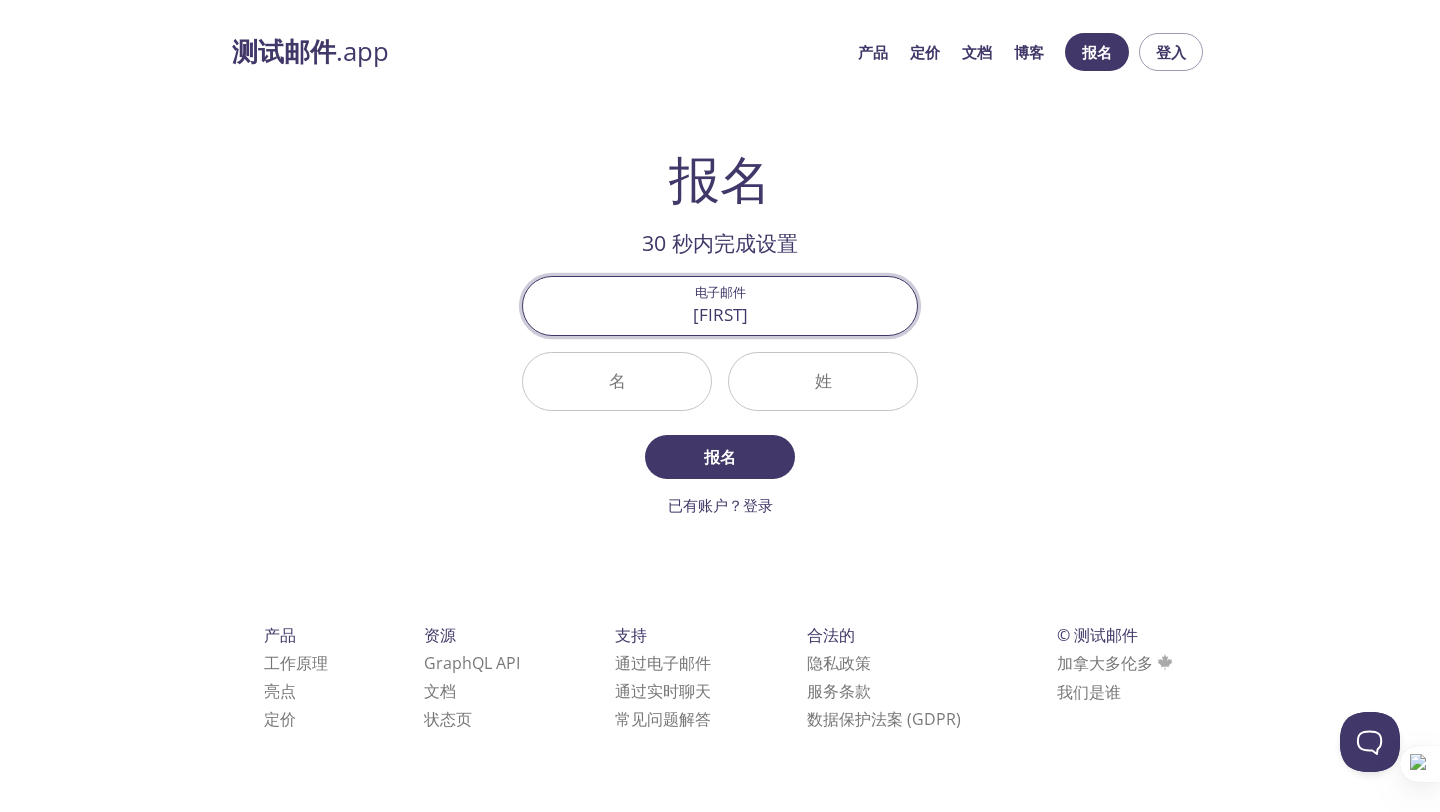 type on "[EMAIL]" 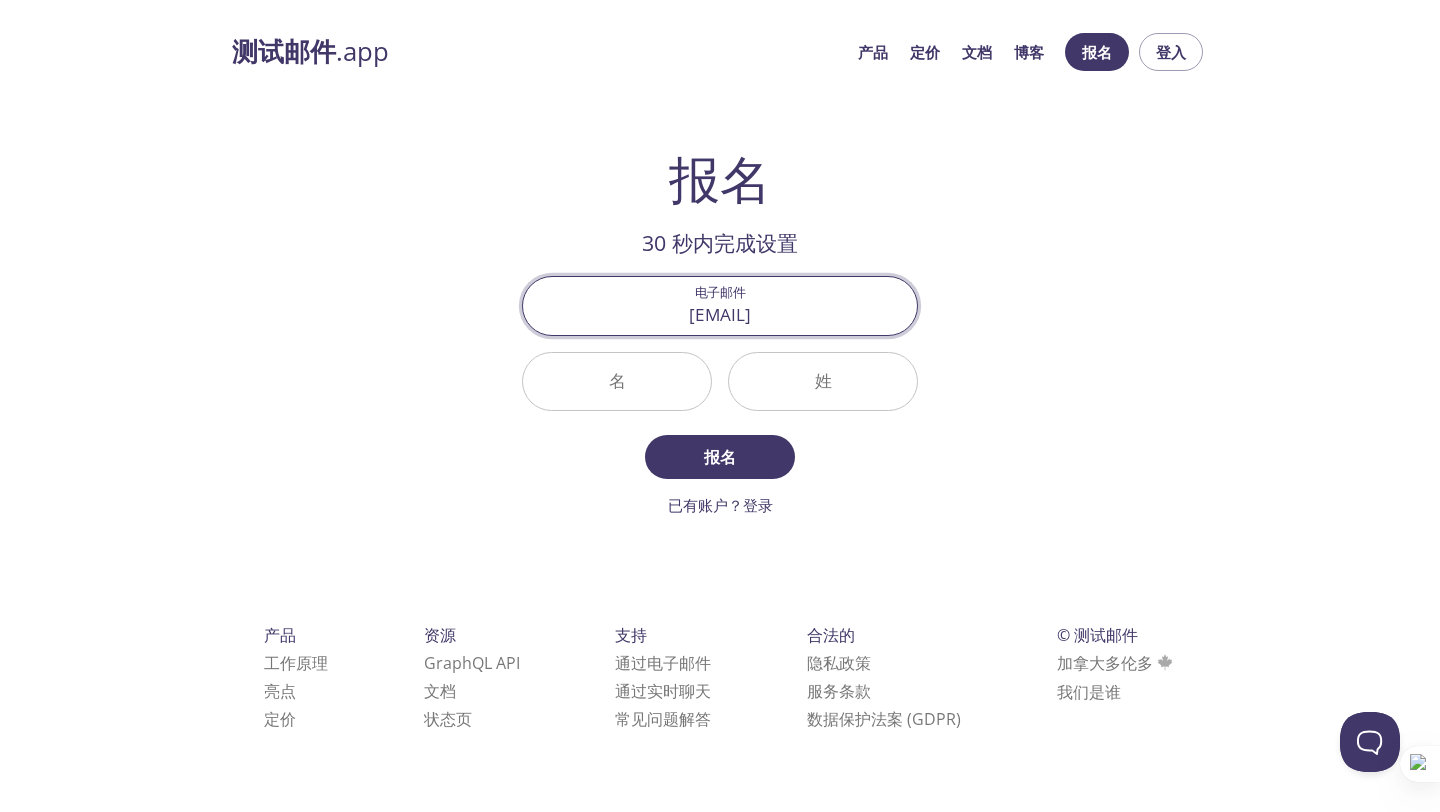 click on "名" at bounding box center [617, 381] 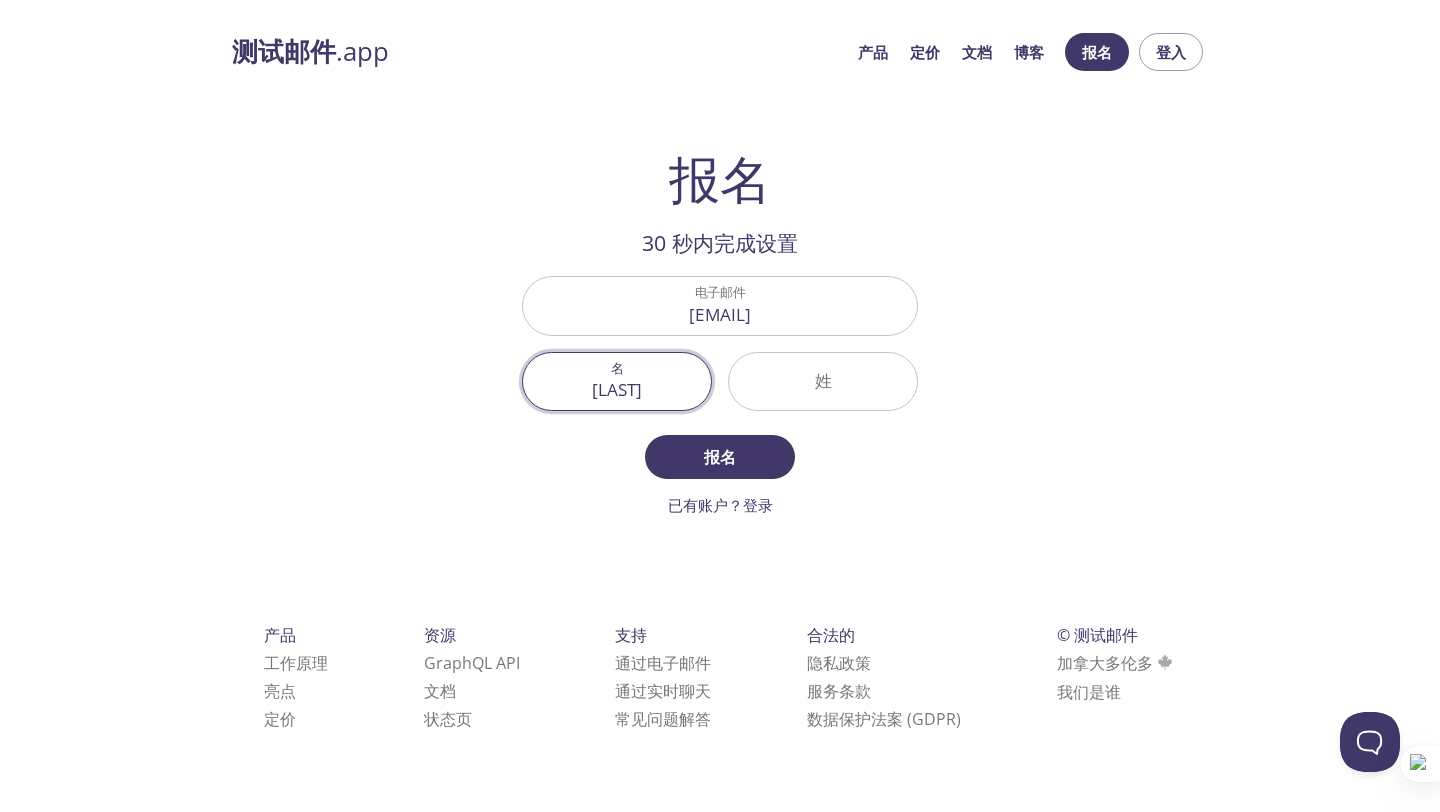 type on "[FIRST]" 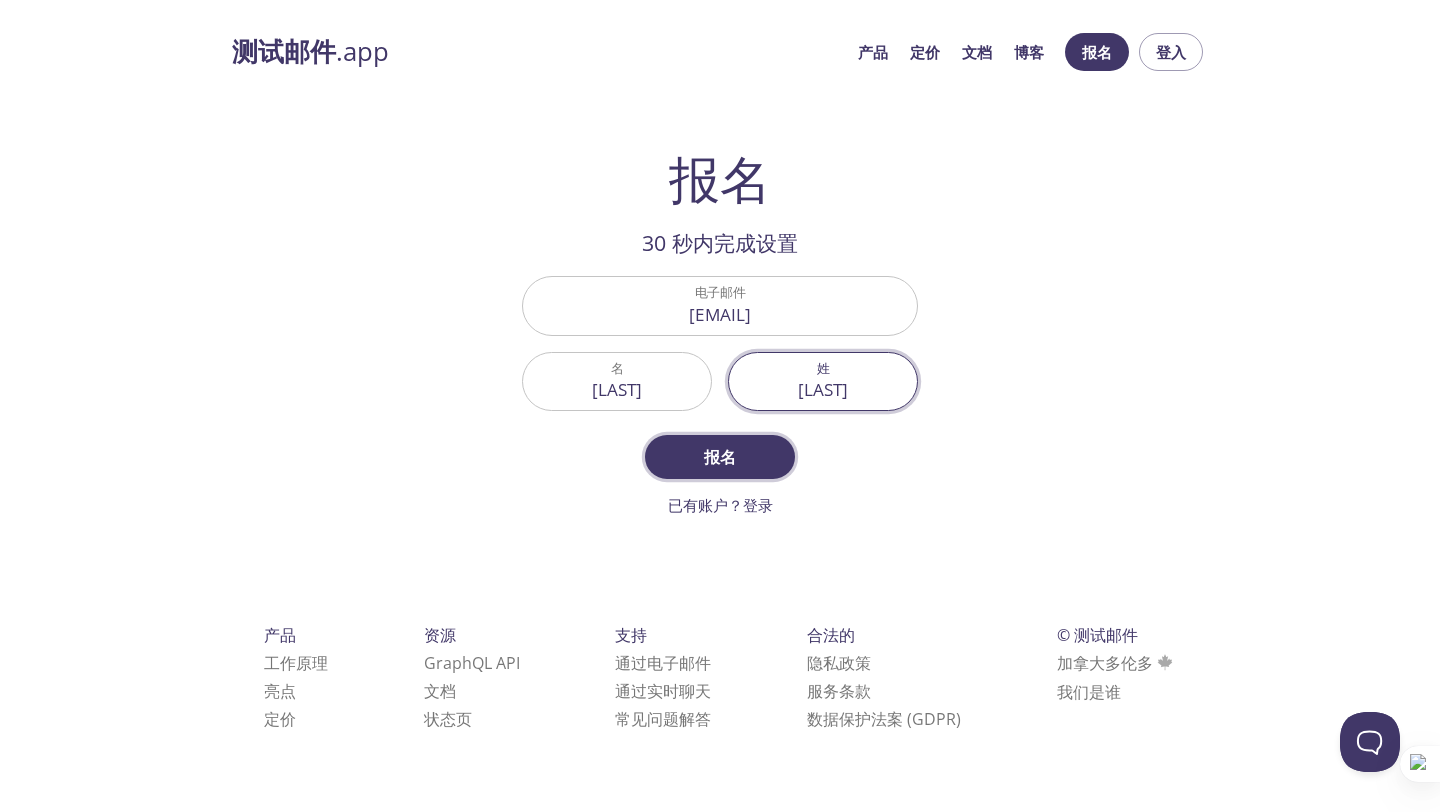 type on "[LAST]" 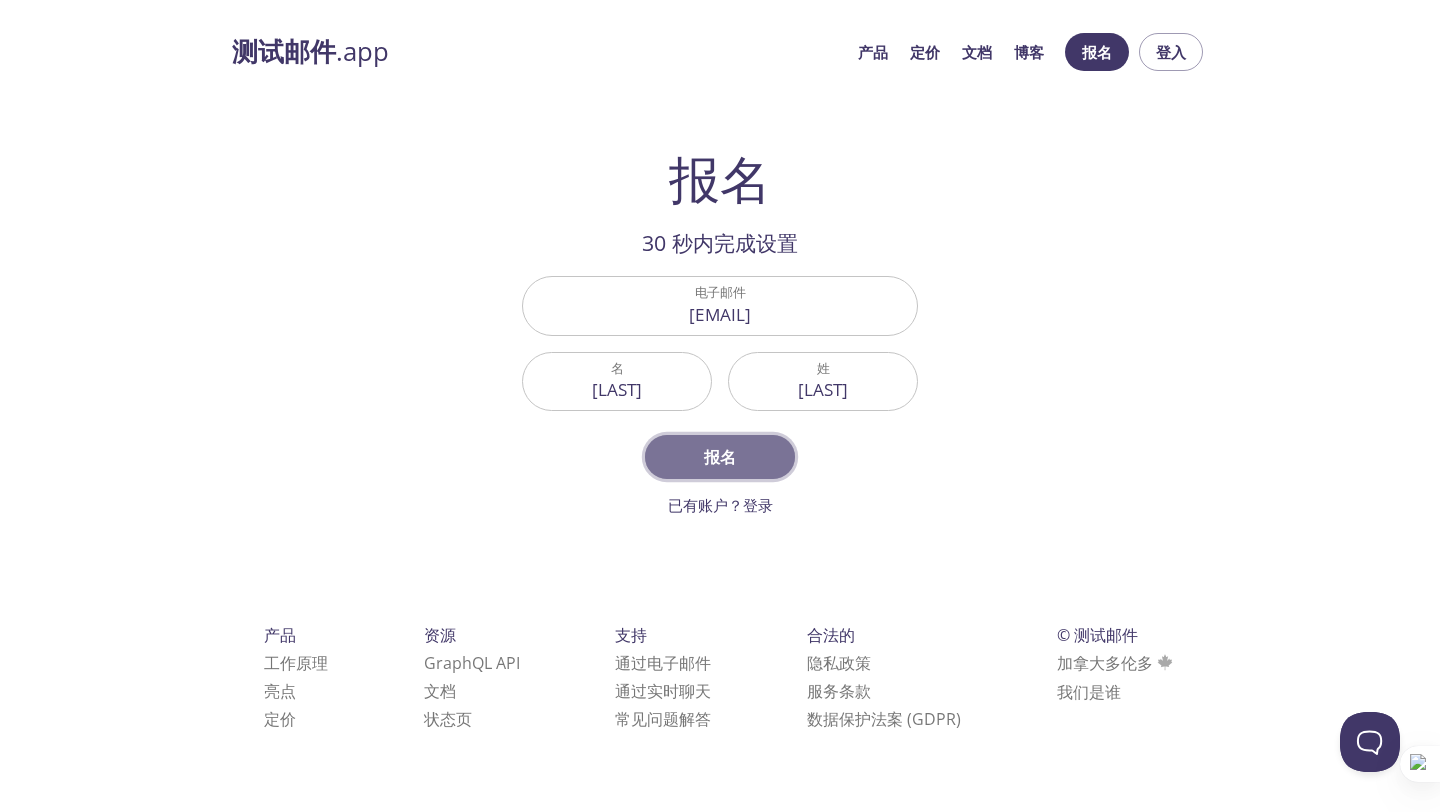 click on "报名" at bounding box center (720, 457) 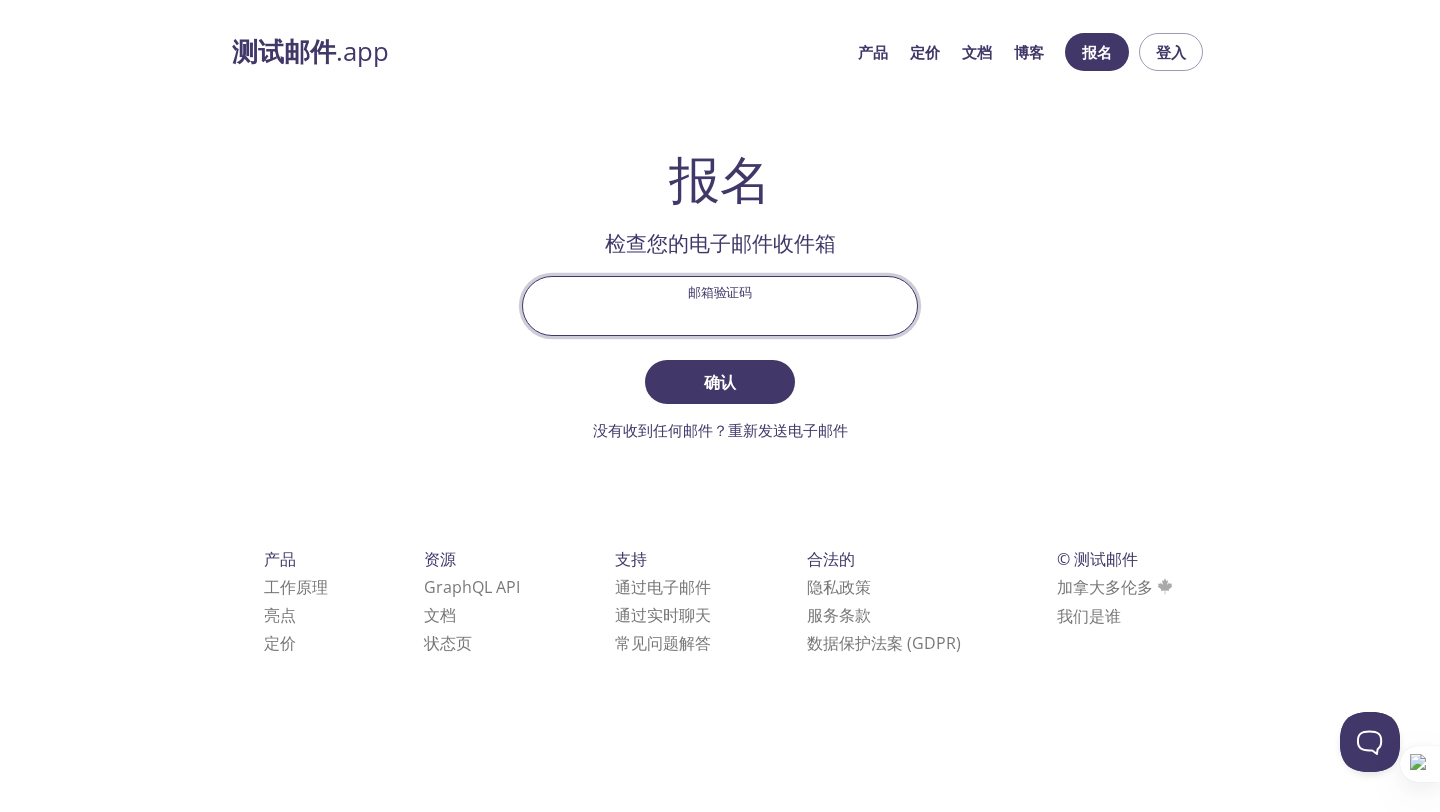 click on "邮箱验证码" at bounding box center [720, 305] 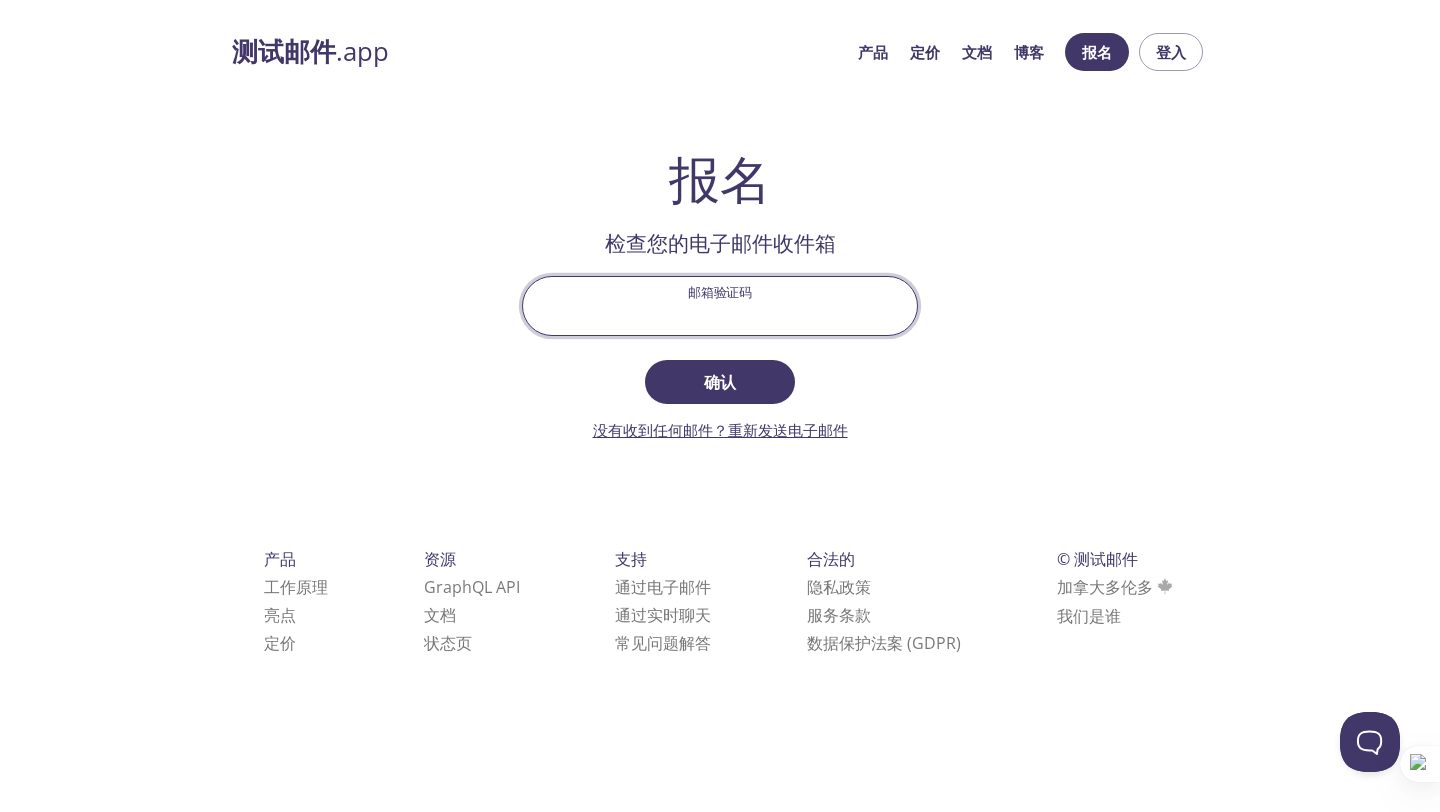 click on "没有收到任何邮件？重新发送电子邮件" at bounding box center (720, 430) 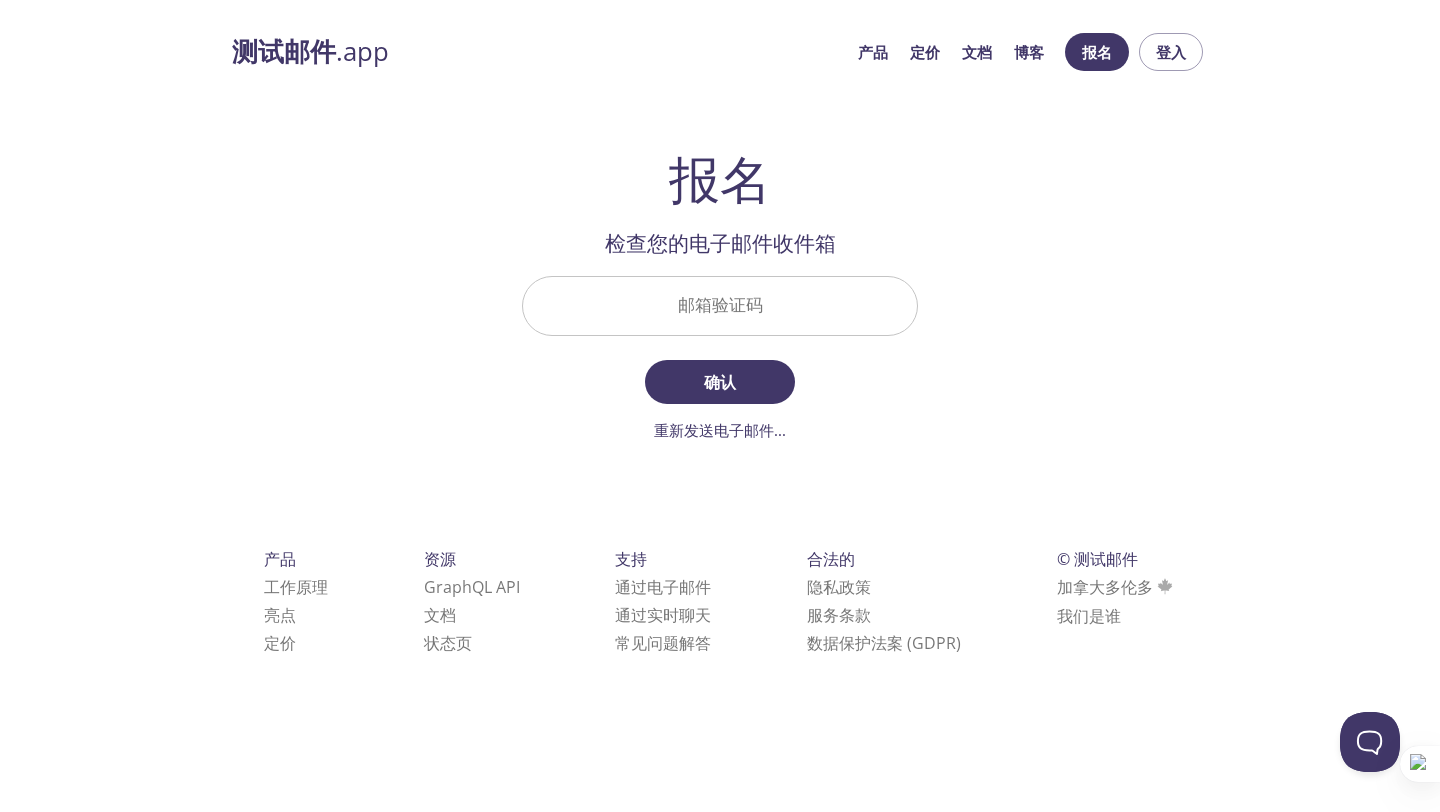click on "邮箱验证码" at bounding box center (720, 305) 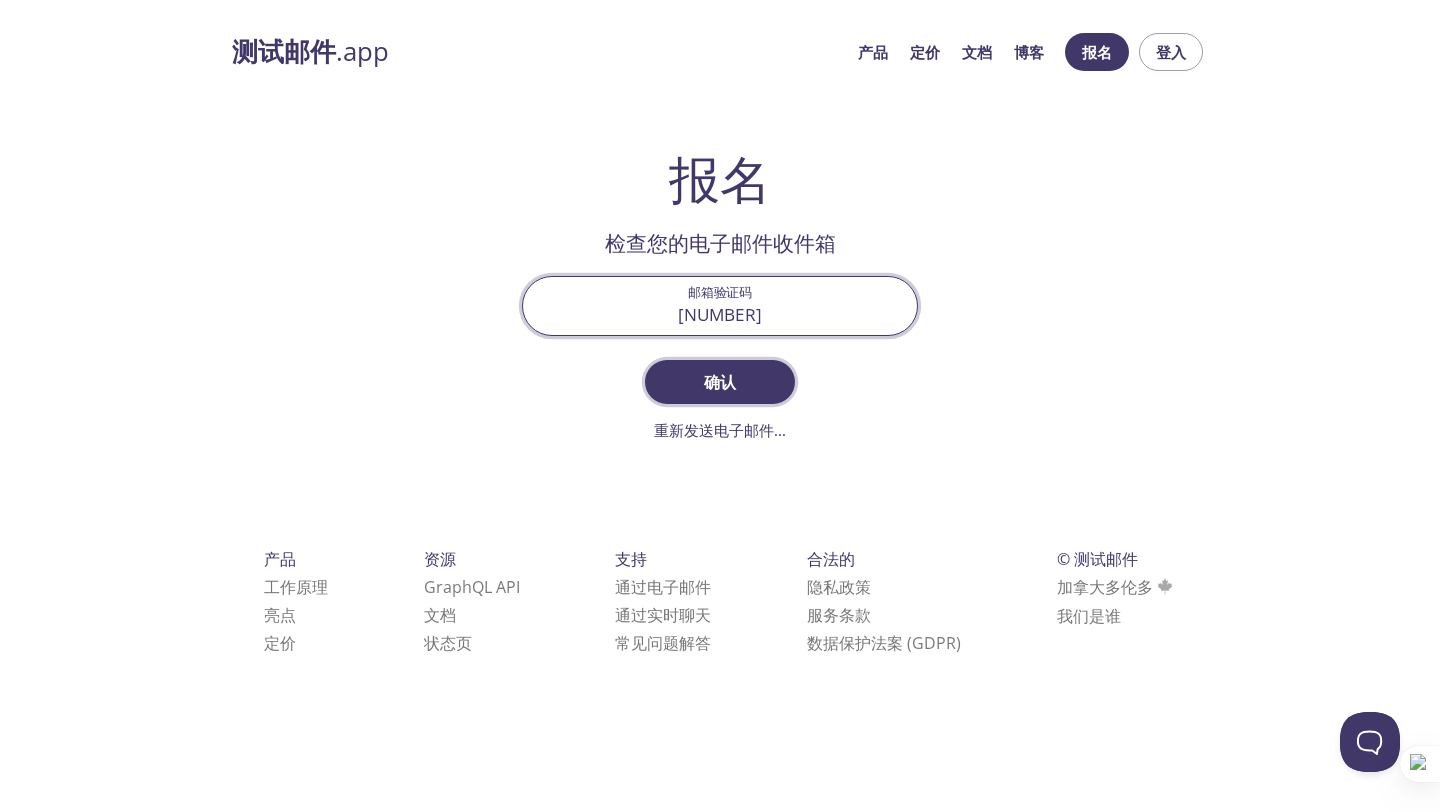 click on "确认" at bounding box center [720, 382] 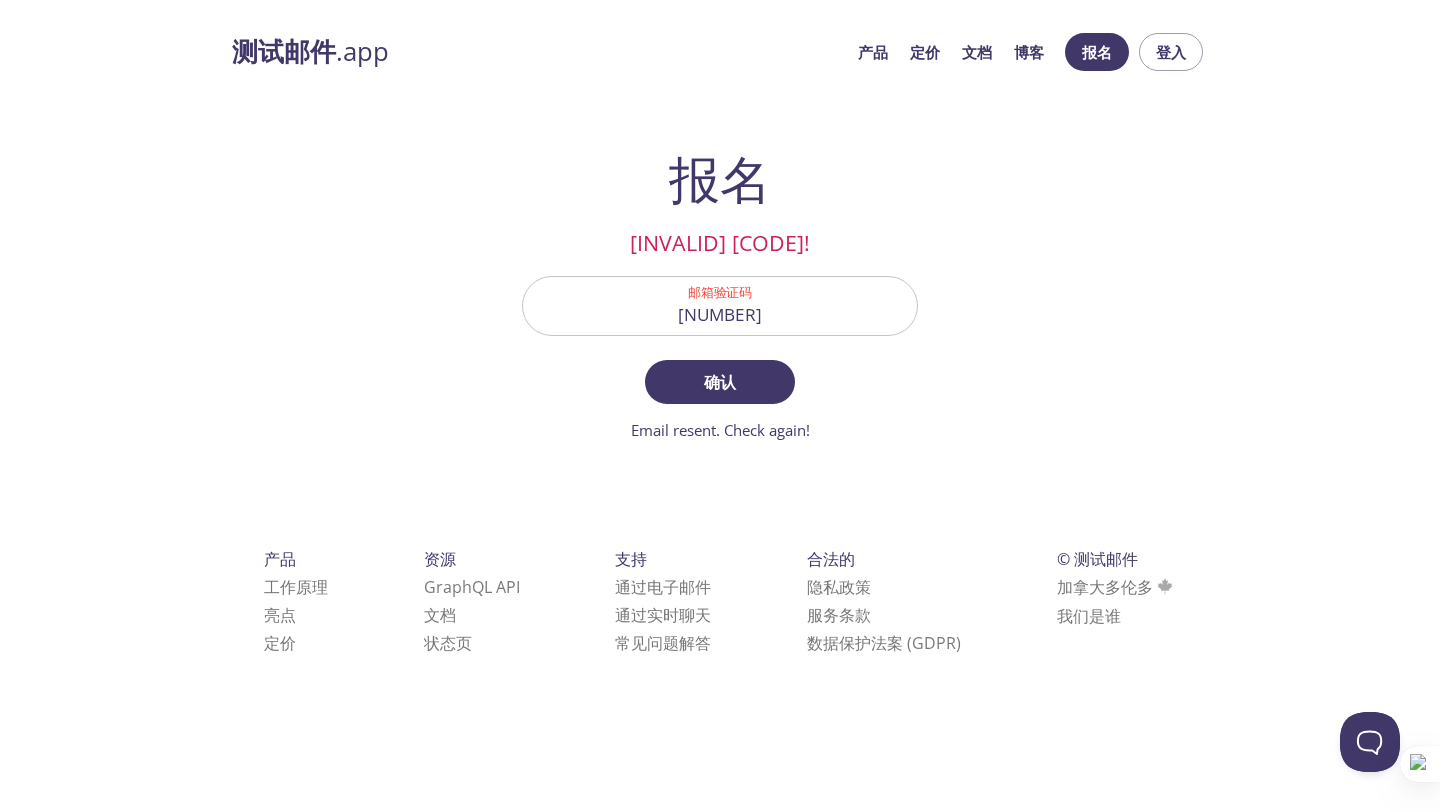 click on "198115" at bounding box center (720, 305) 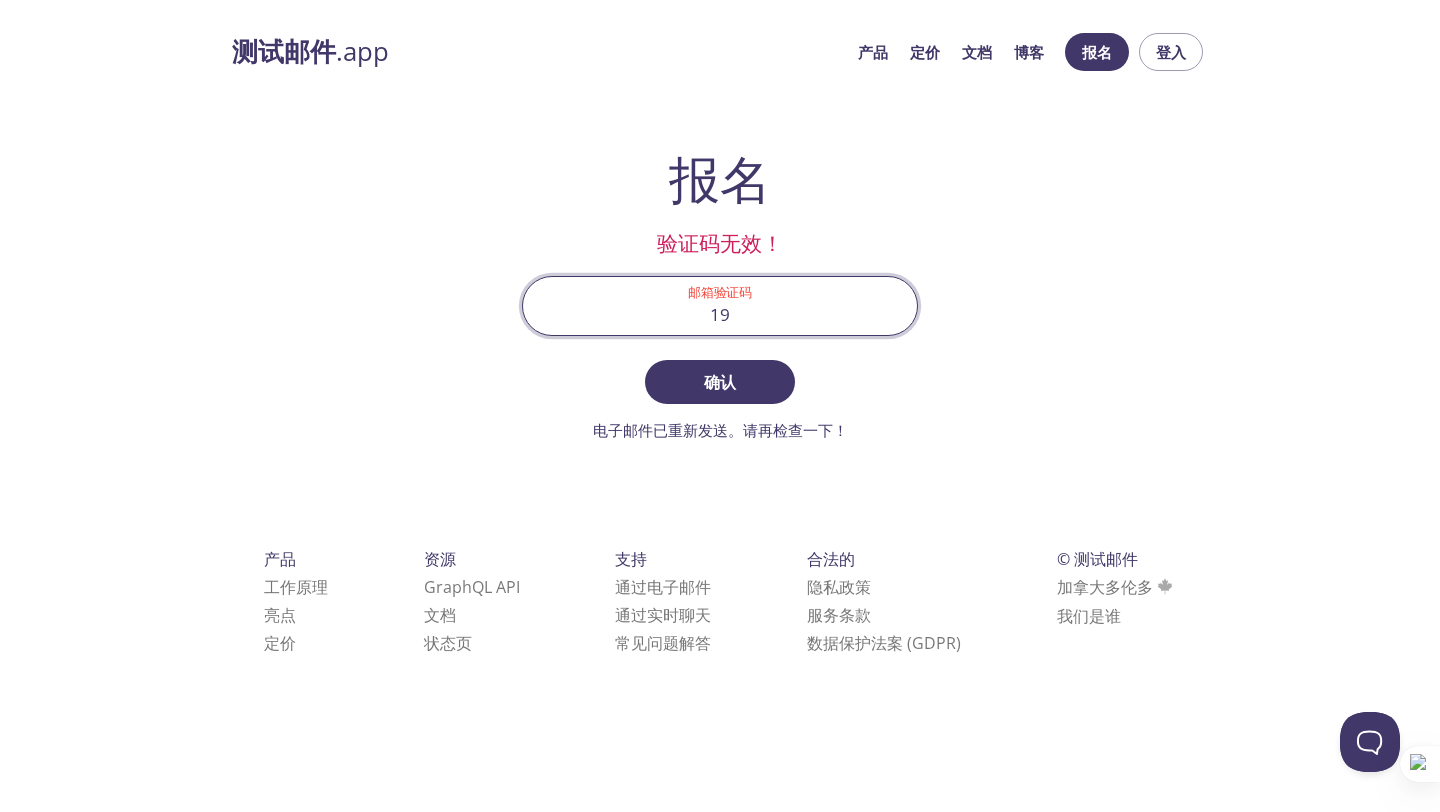 type on "1" 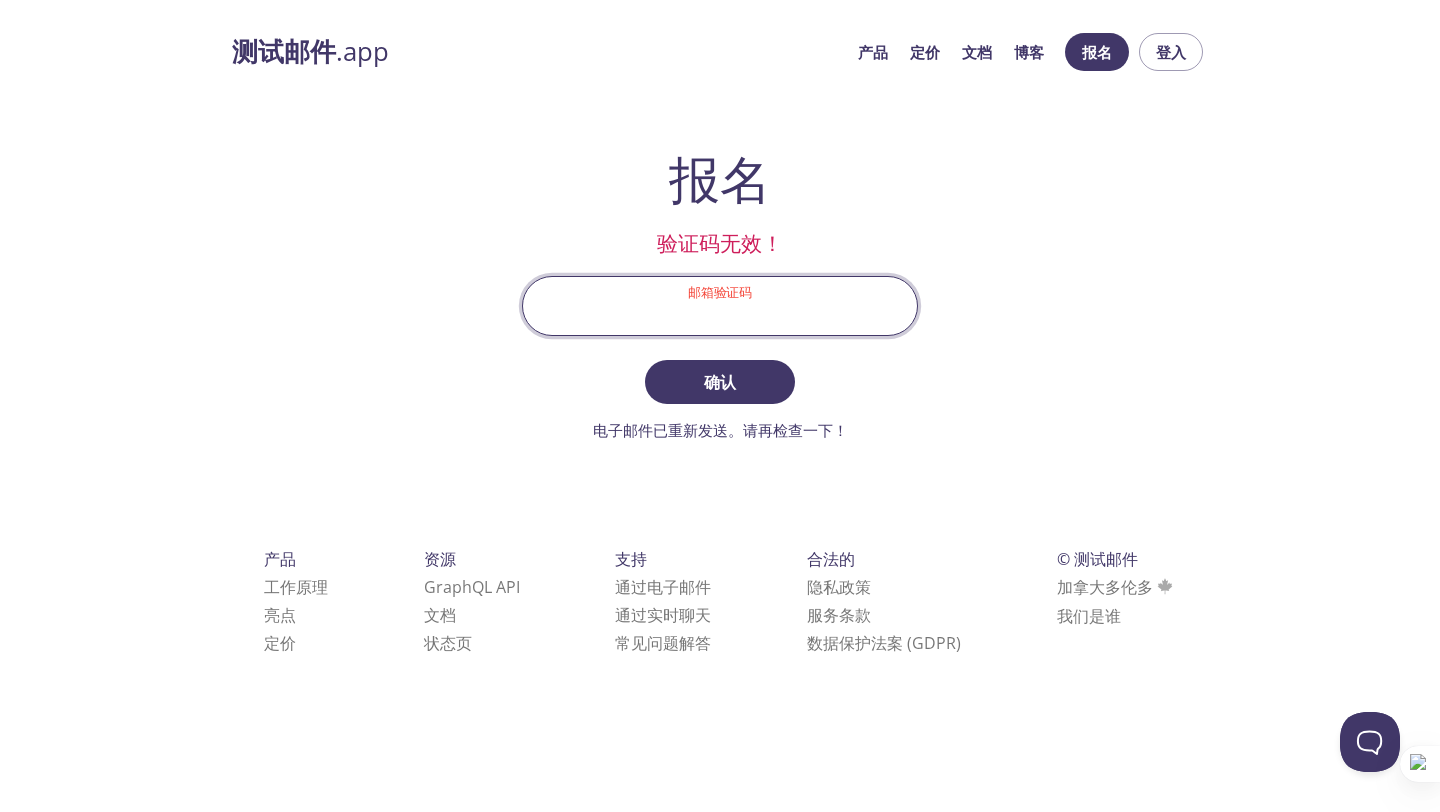 paste on "LVZC41M" 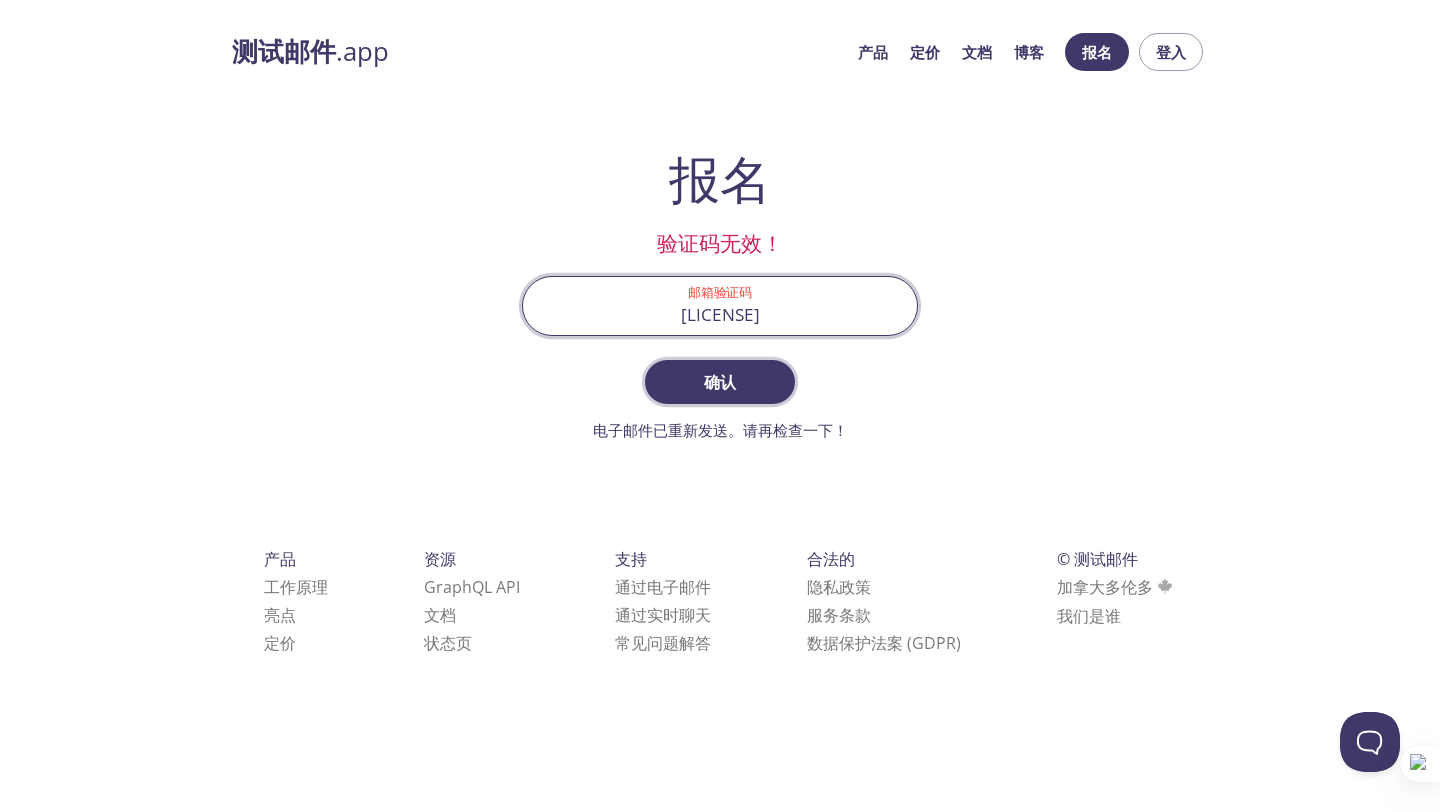 type on "LVZC41M" 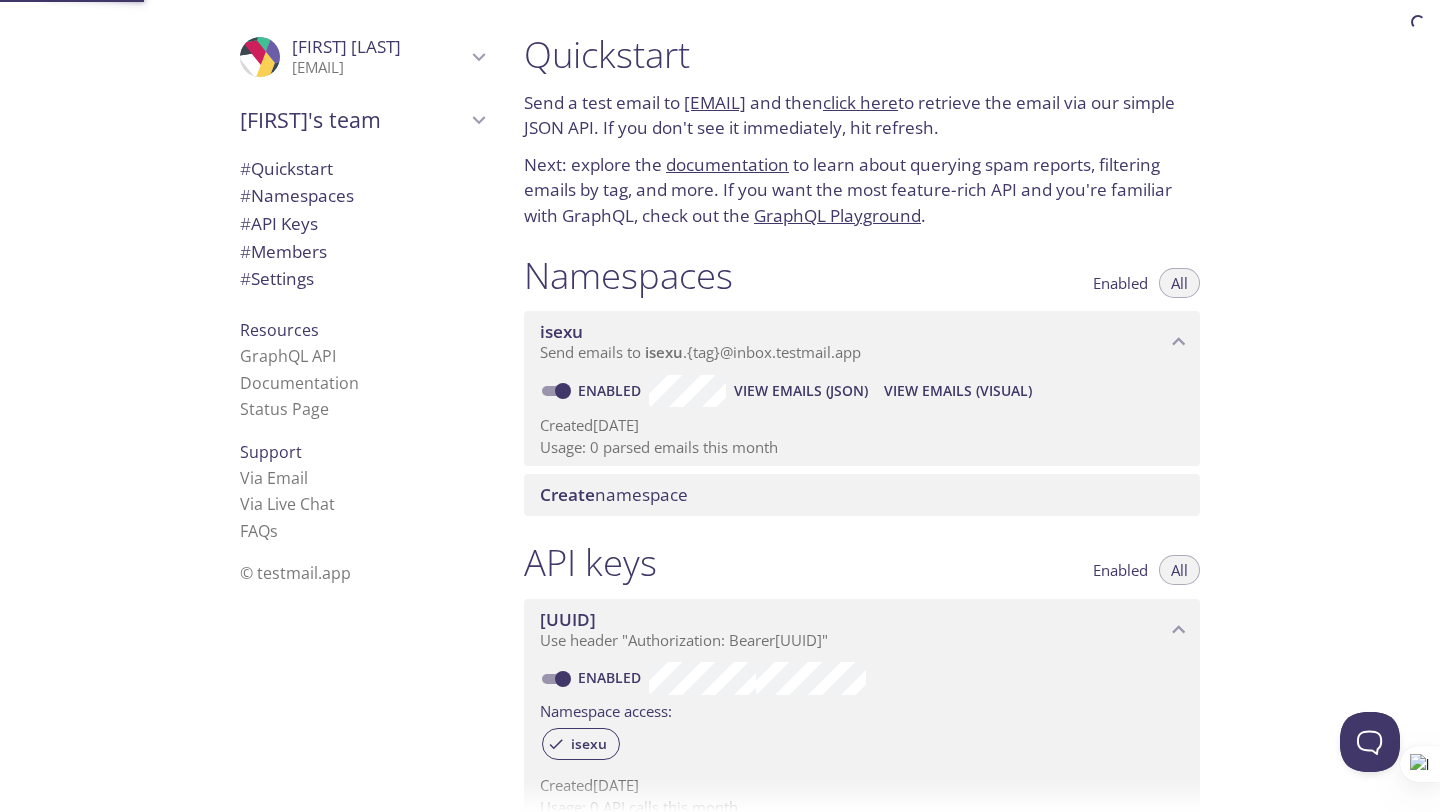 scroll, scrollTop: 0, scrollLeft: 0, axis: both 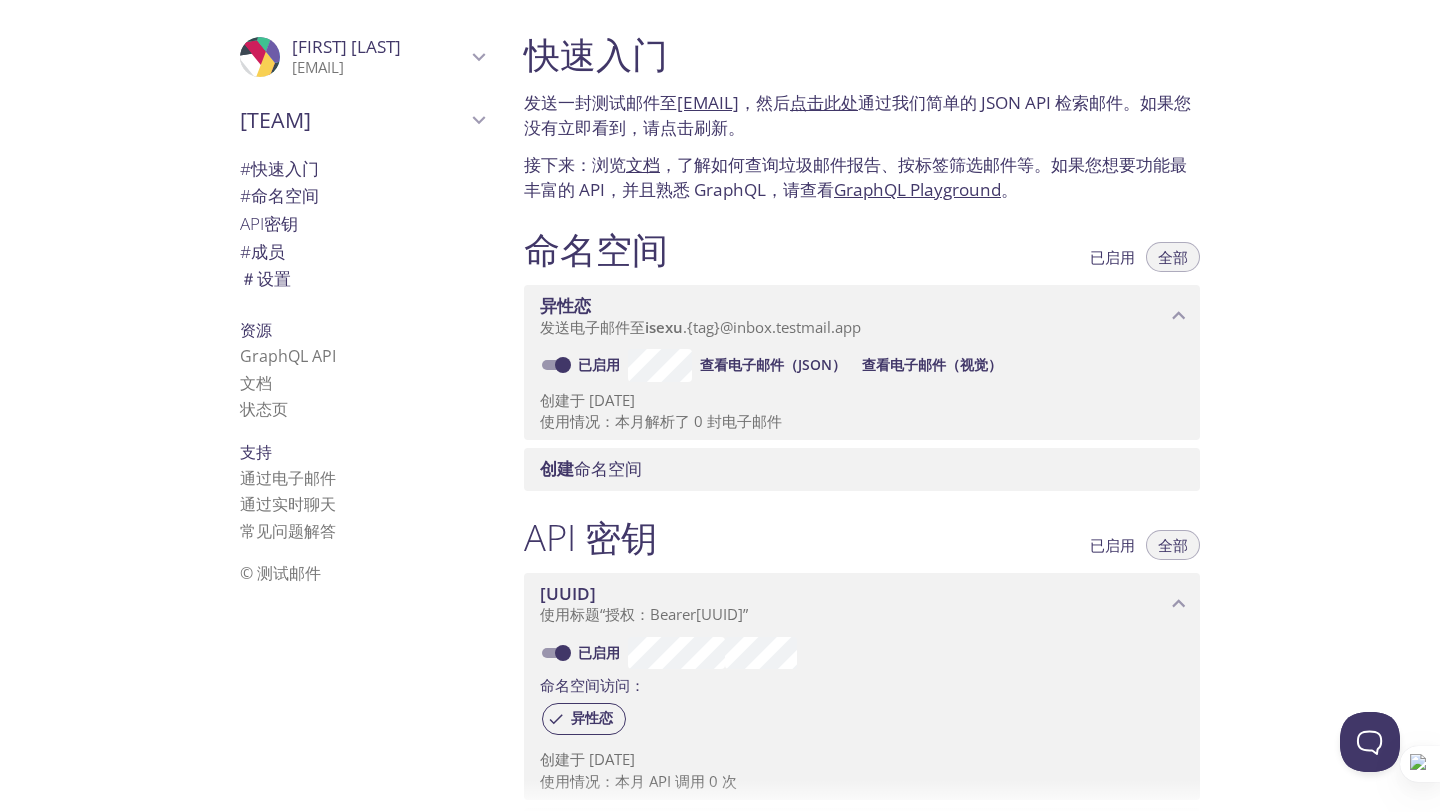 click on "快速入门" at bounding box center (862, 54) 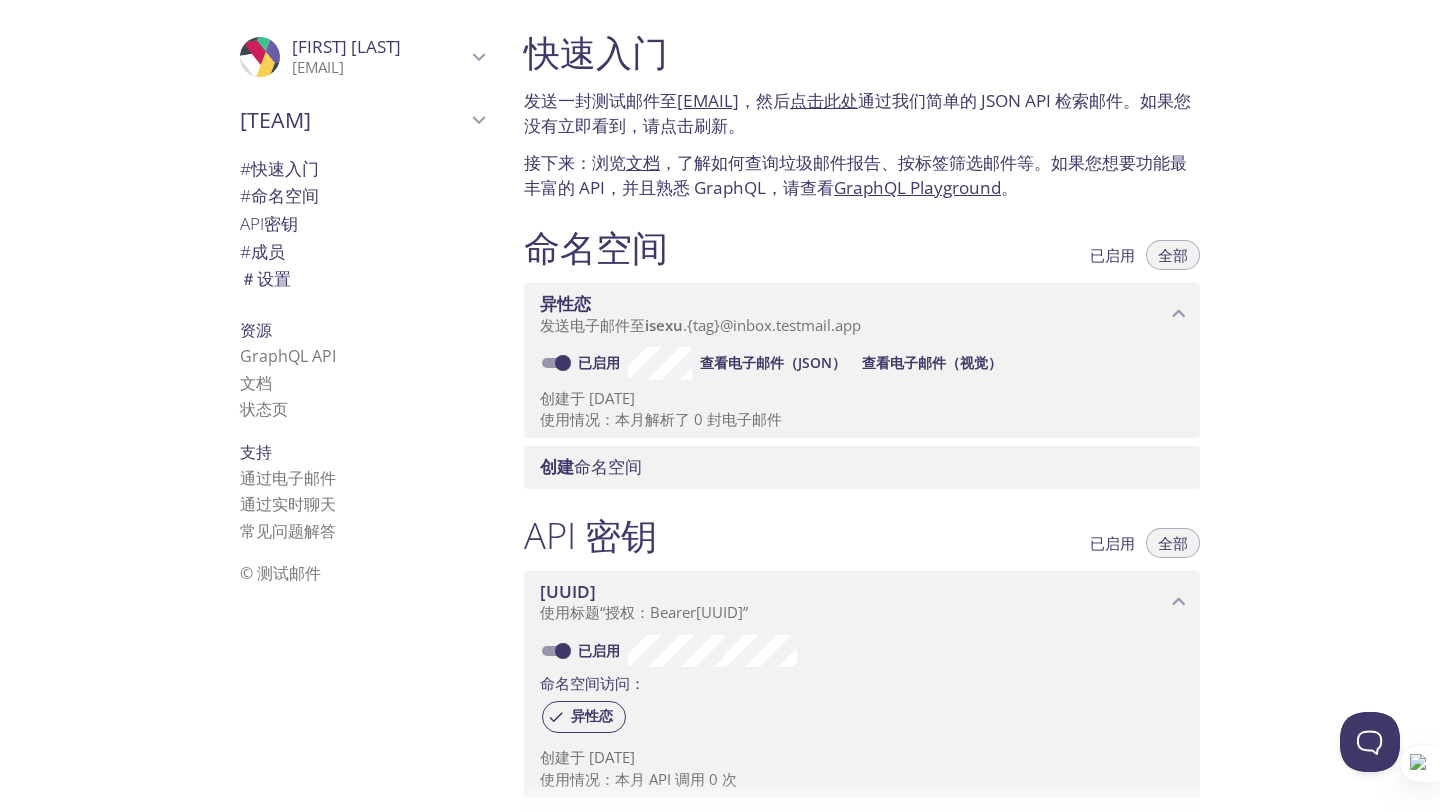 scroll, scrollTop: 0, scrollLeft: 0, axis: both 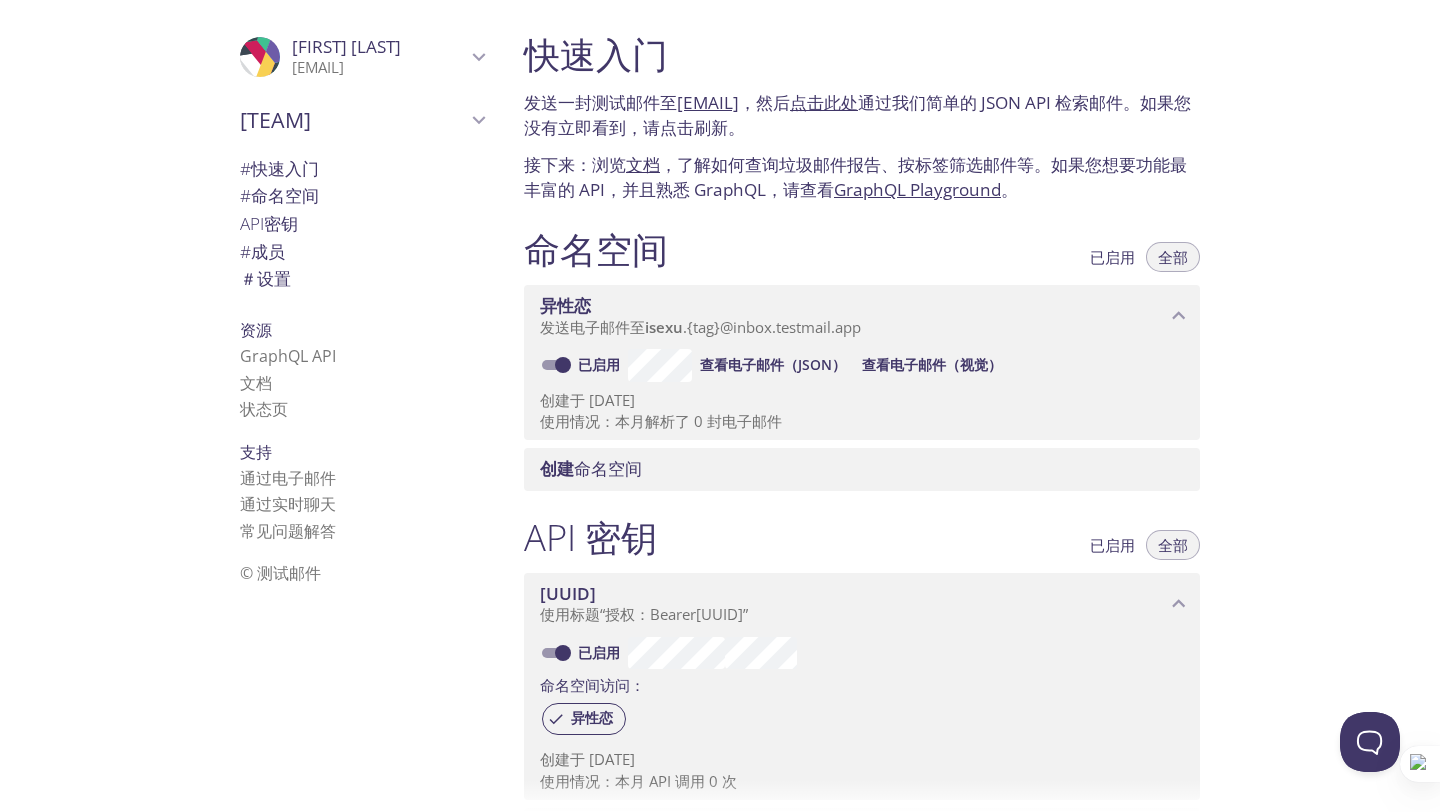 click on "快速入门" at bounding box center (285, 168) 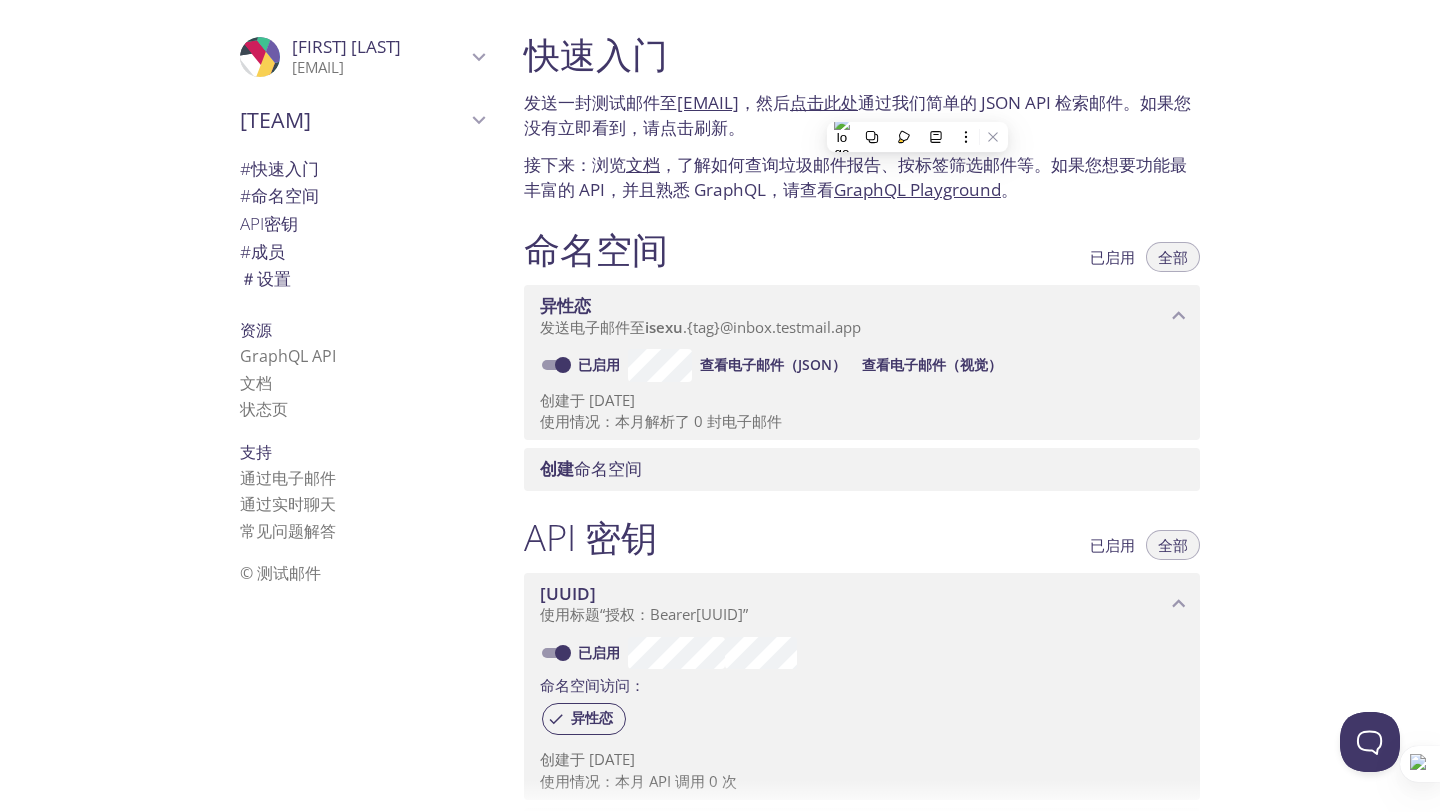 click on "通过我们简单的 JSON API 检索邮件。如果您没有立即看到，请点击刷新。" at bounding box center [857, 115] 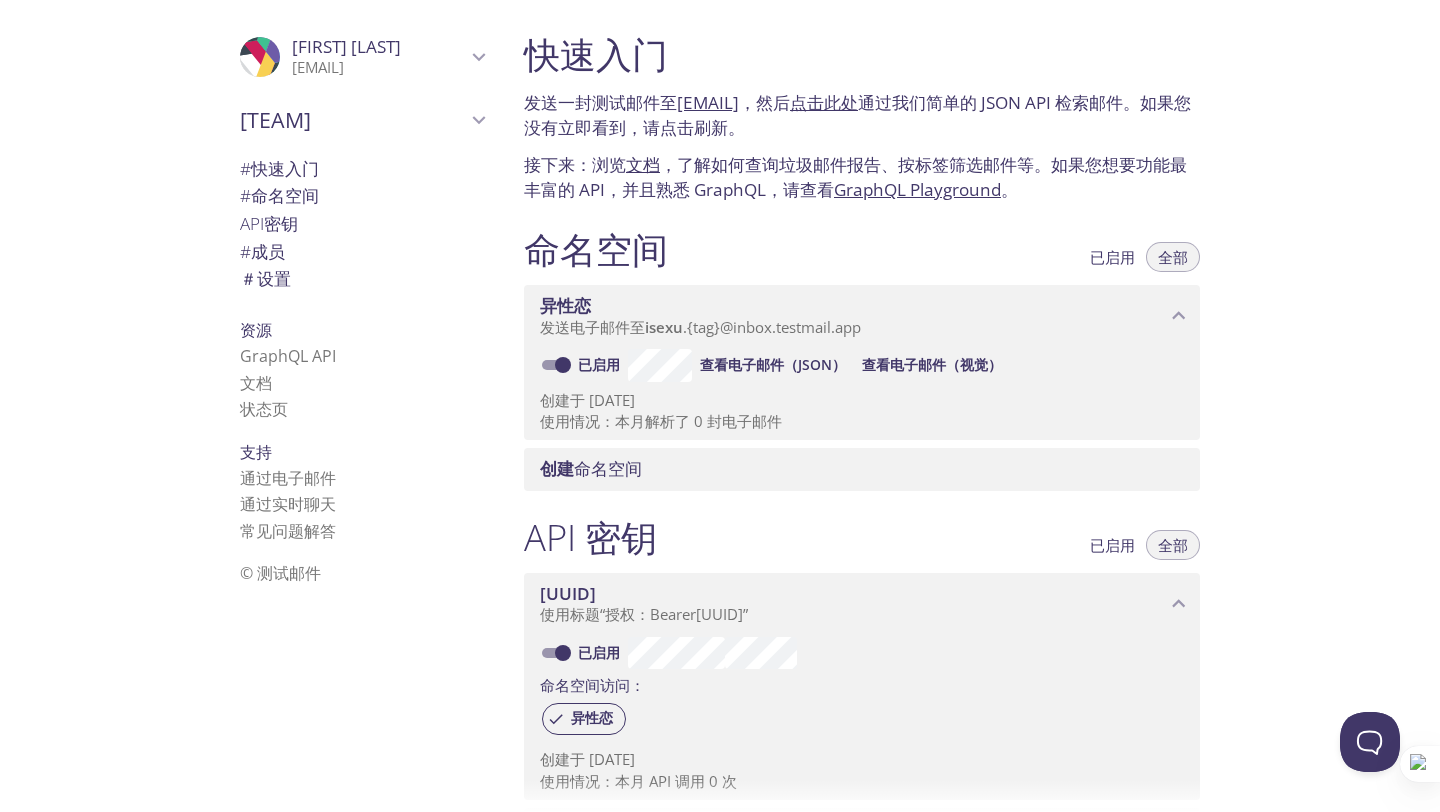 click on "点击此处" at bounding box center (824, 102) 